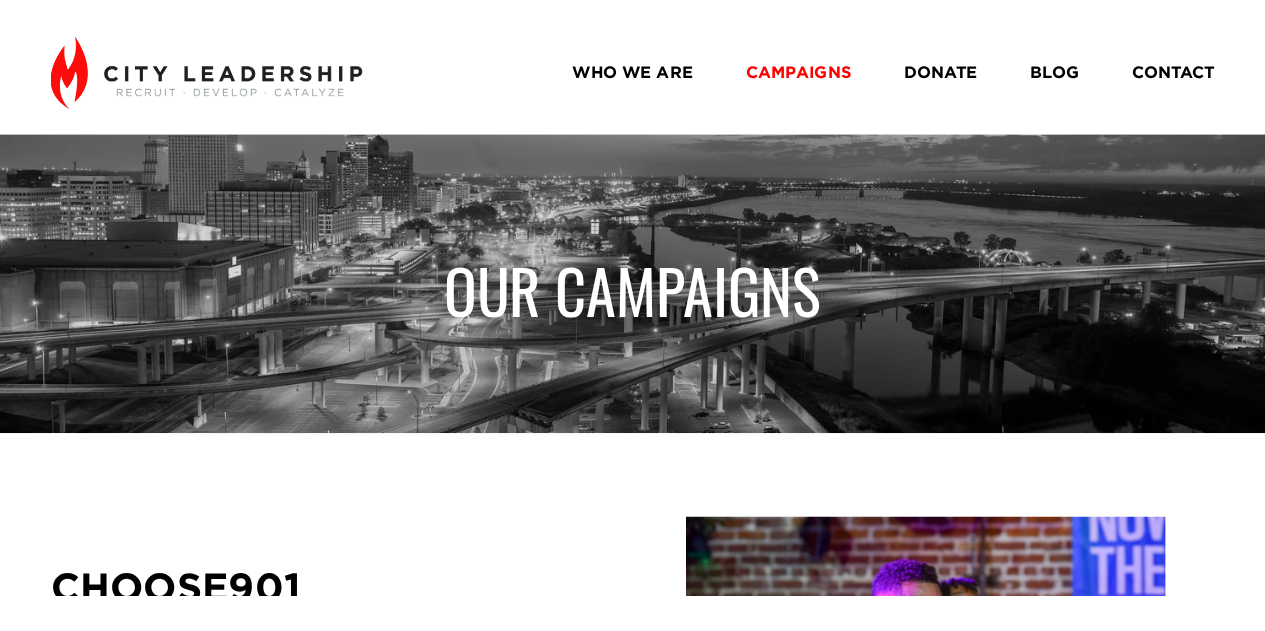 scroll, scrollTop: 0, scrollLeft: 0, axis: both 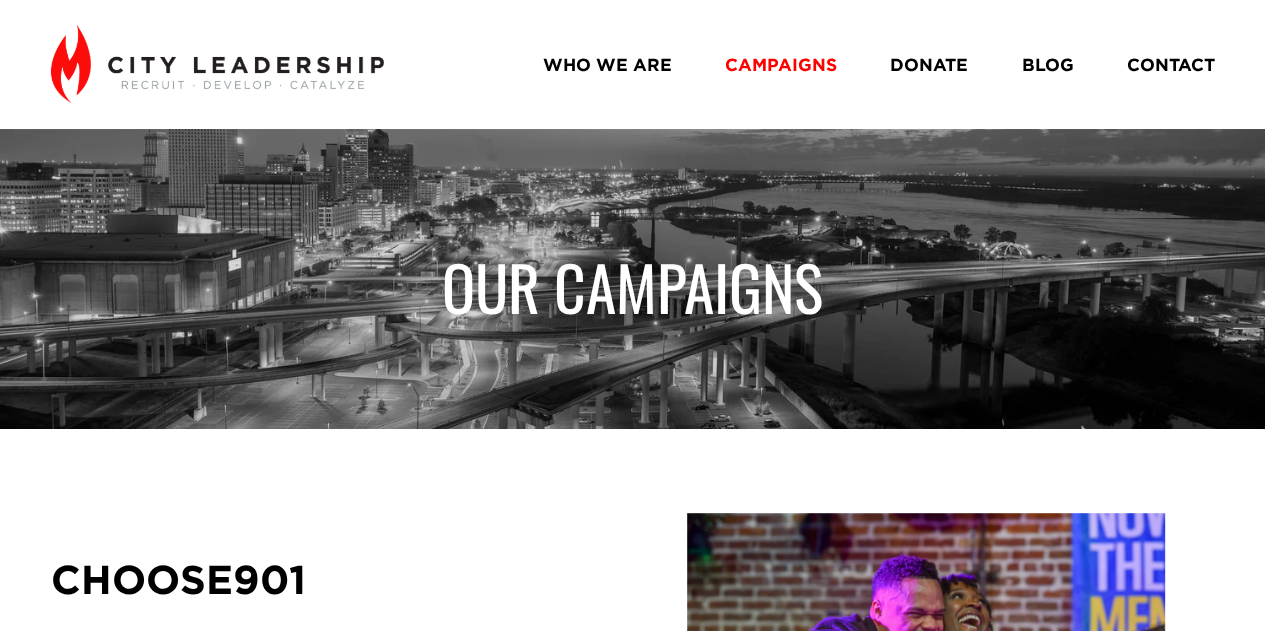 drag, startPoint x: 608, startPoint y: 60, endPoint x: 629, endPoint y: 69, distance: 22.847319 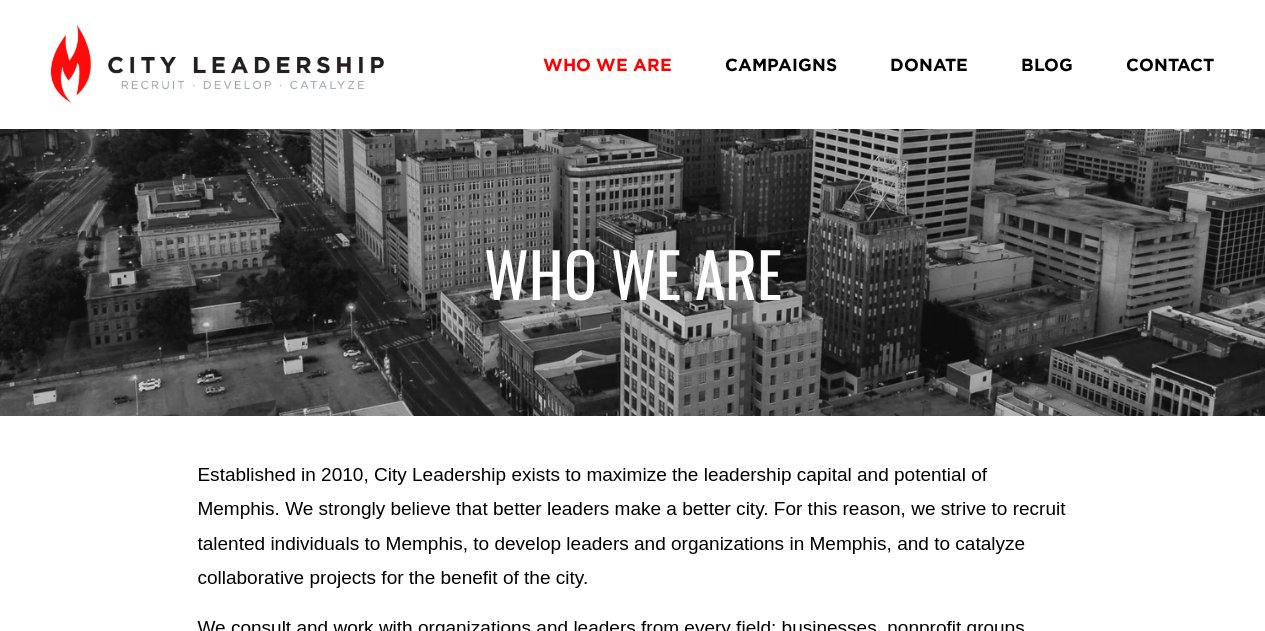 scroll, scrollTop: 0, scrollLeft: 0, axis: both 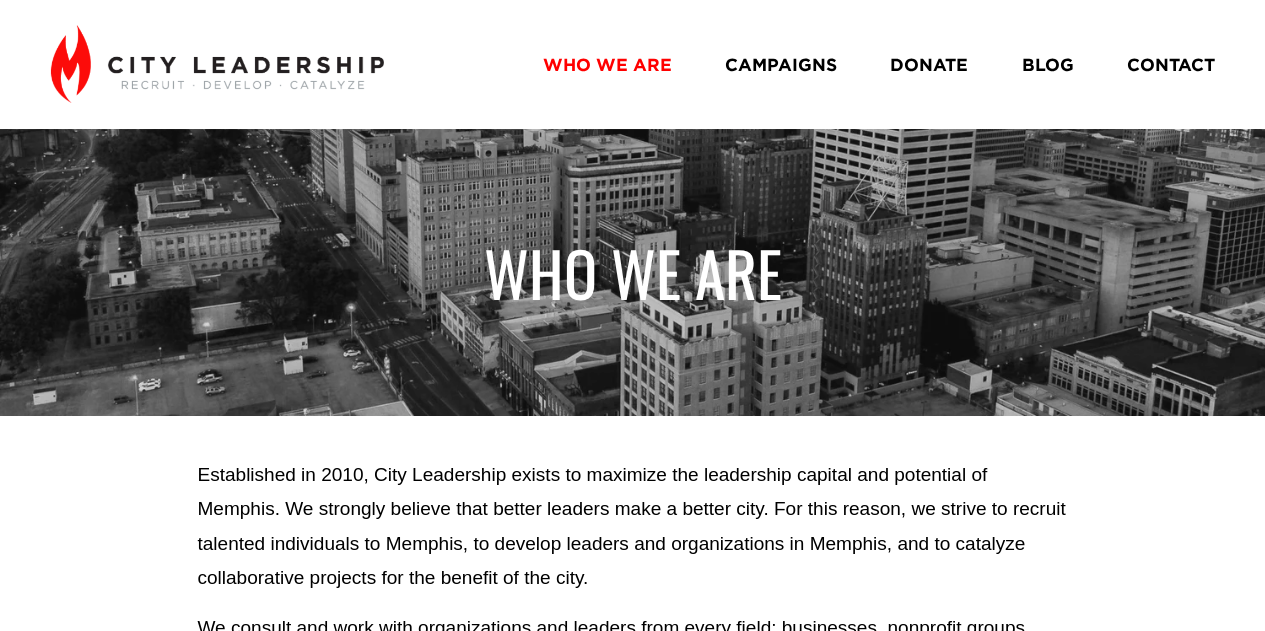 click on "CAMPAIGNS" at bounding box center (781, 64) 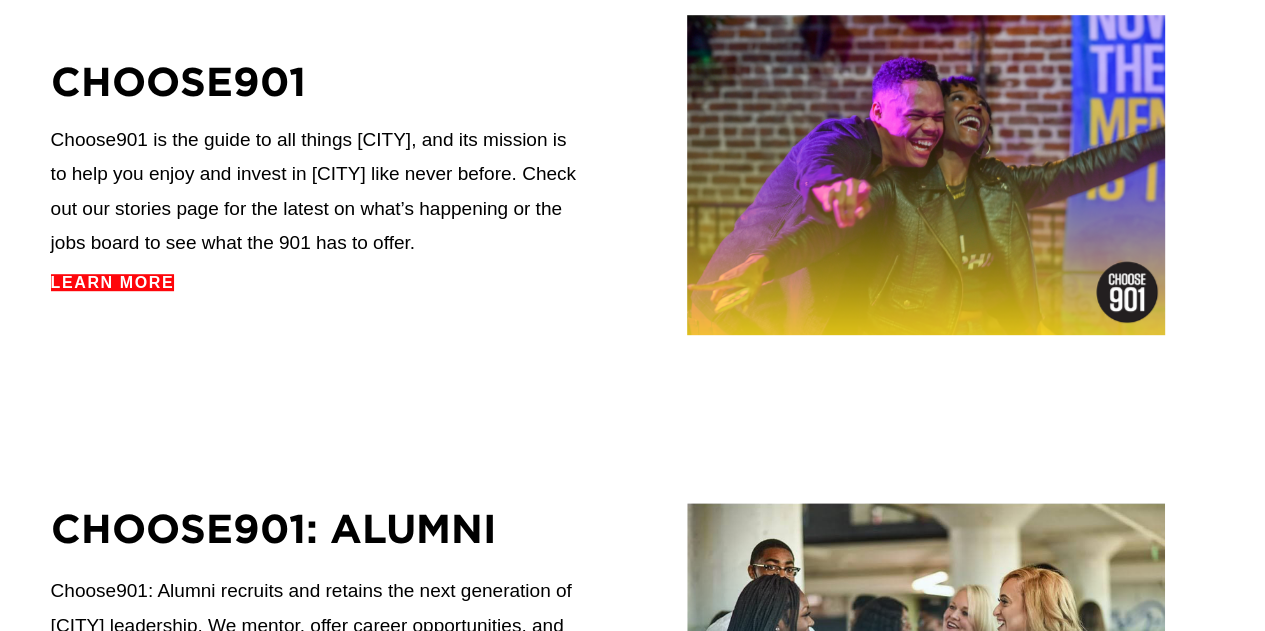 scroll, scrollTop: 500, scrollLeft: 0, axis: vertical 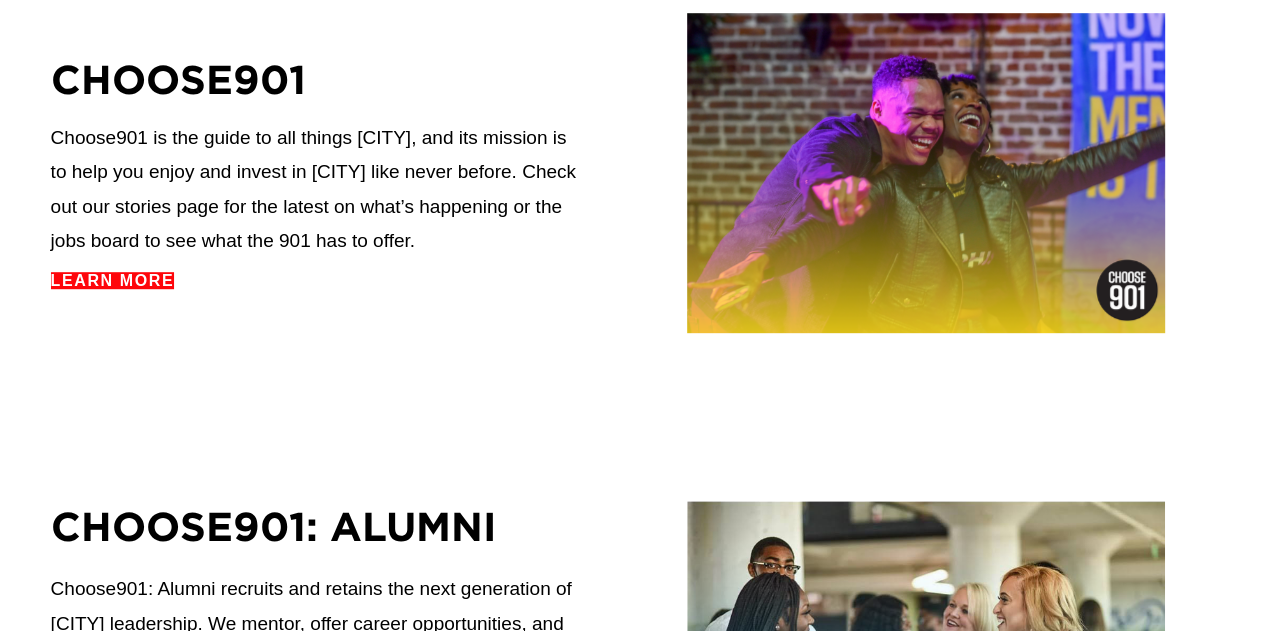 click on "Learn more" at bounding box center (113, 280) 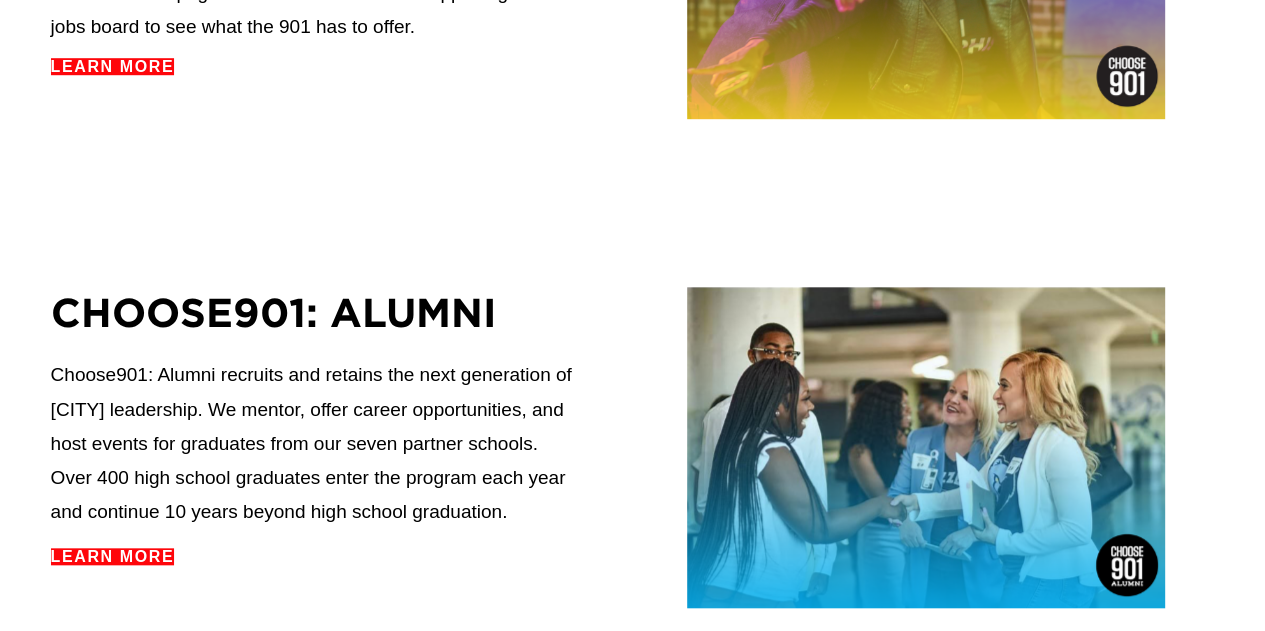 scroll, scrollTop: 800, scrollLeft: 0, axis: vertical 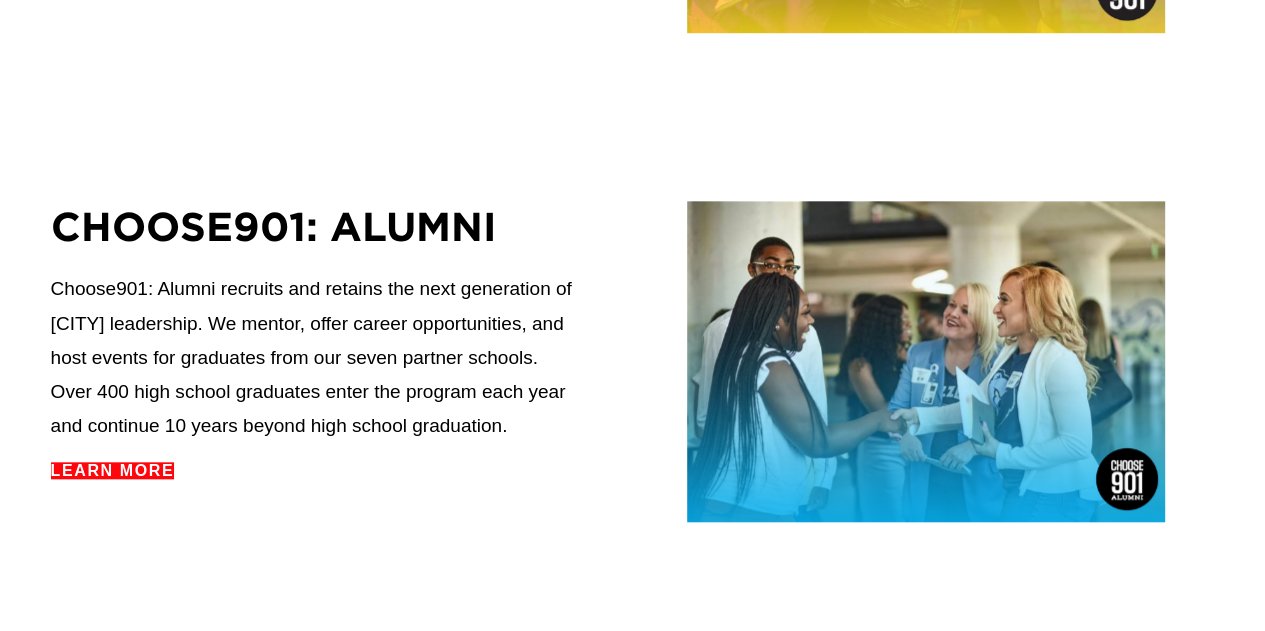 click on "Learn more" at bounding box center [113, 470] 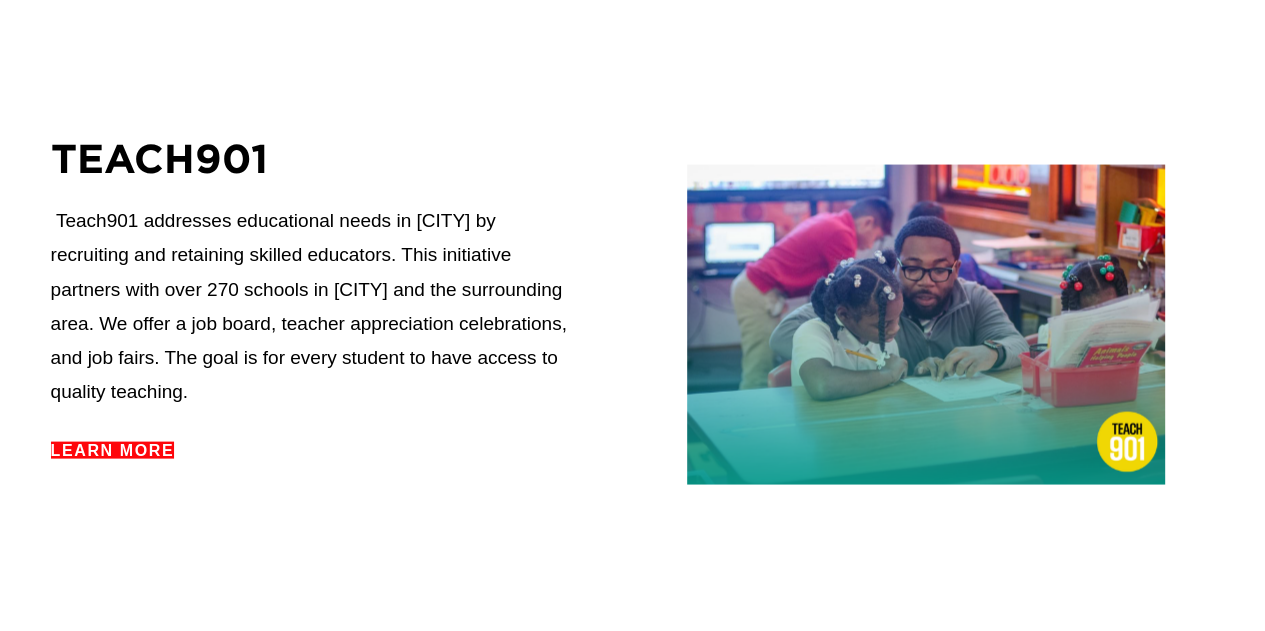 scroll, scrollTop: 2000, scrollLeft: 0, axis: vertical 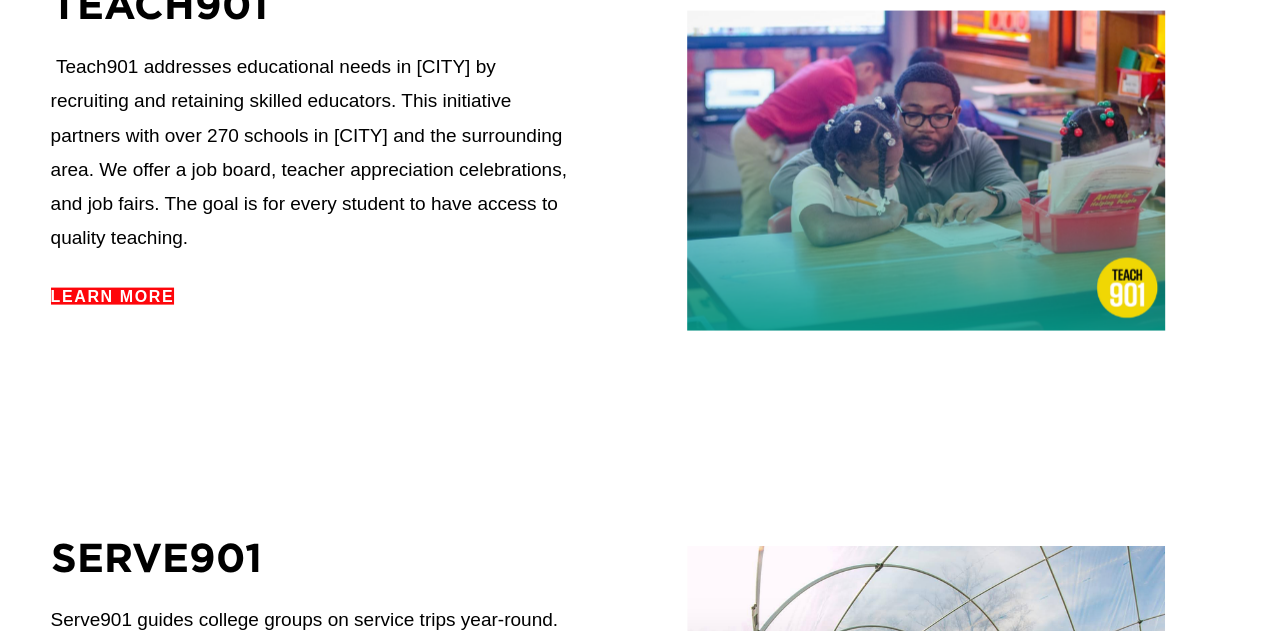click on "Learn more" at bounding box center (113, 296) 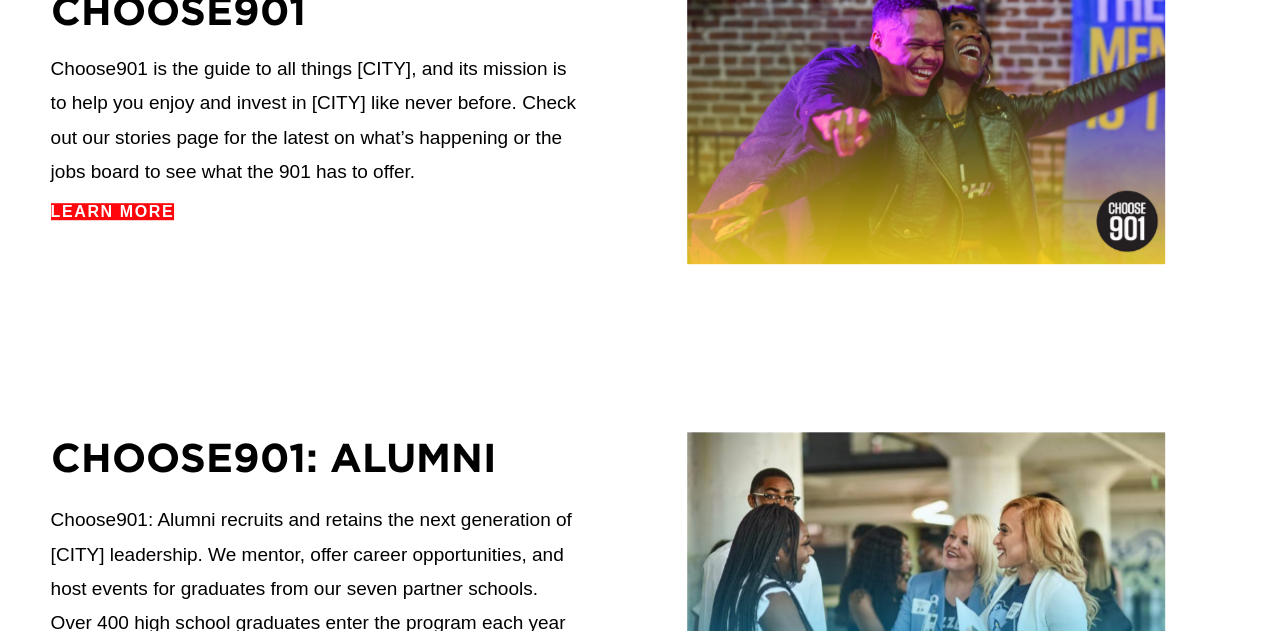 scroll, scrollTop: 300, scrollLeft: 0, axis: vertical 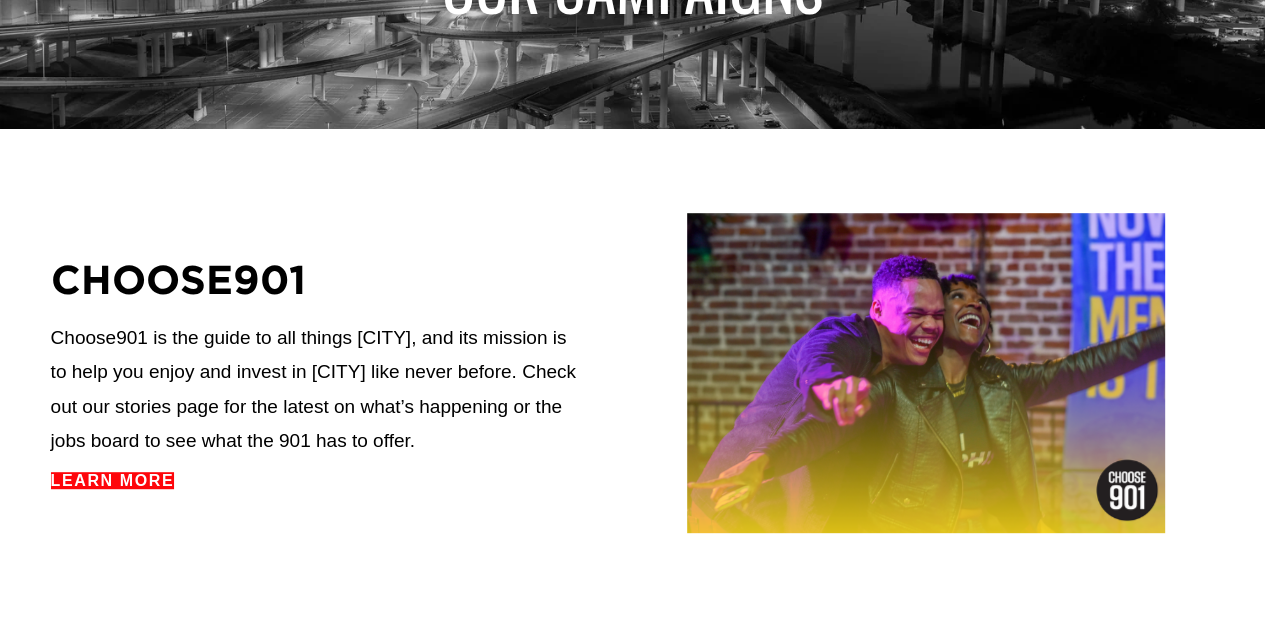 click on "Learn more" at bounding box center (113, 480) 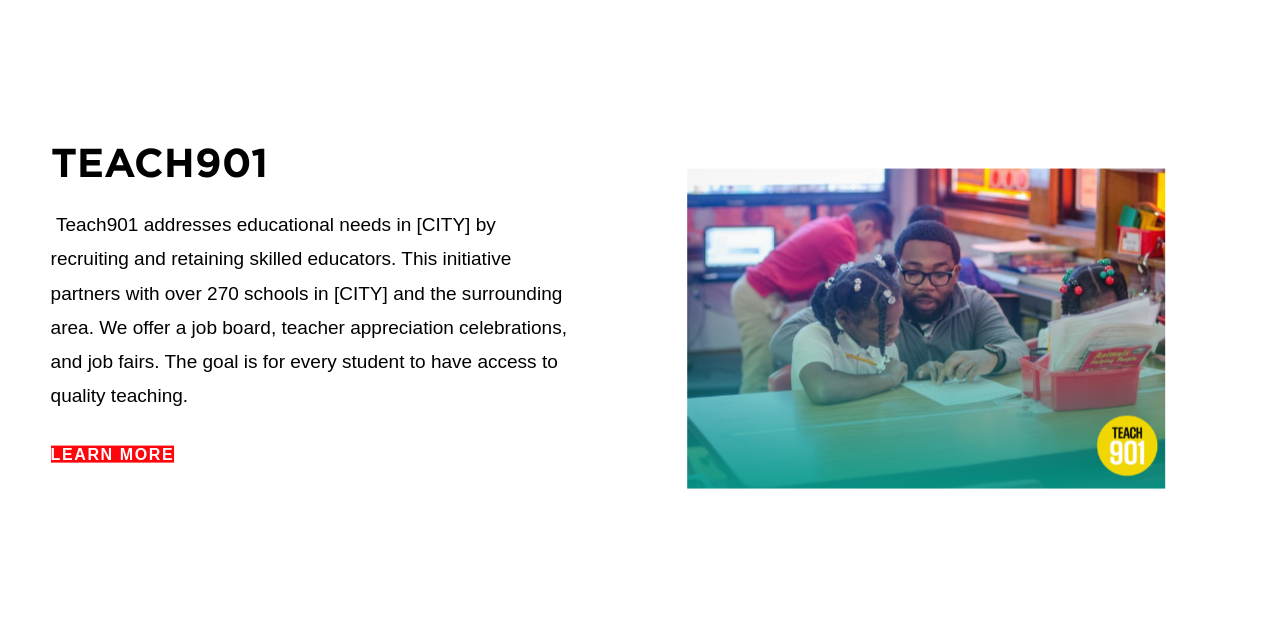 scroll, scrollTop: 1900, scrollLeft: 0, axis: vertical 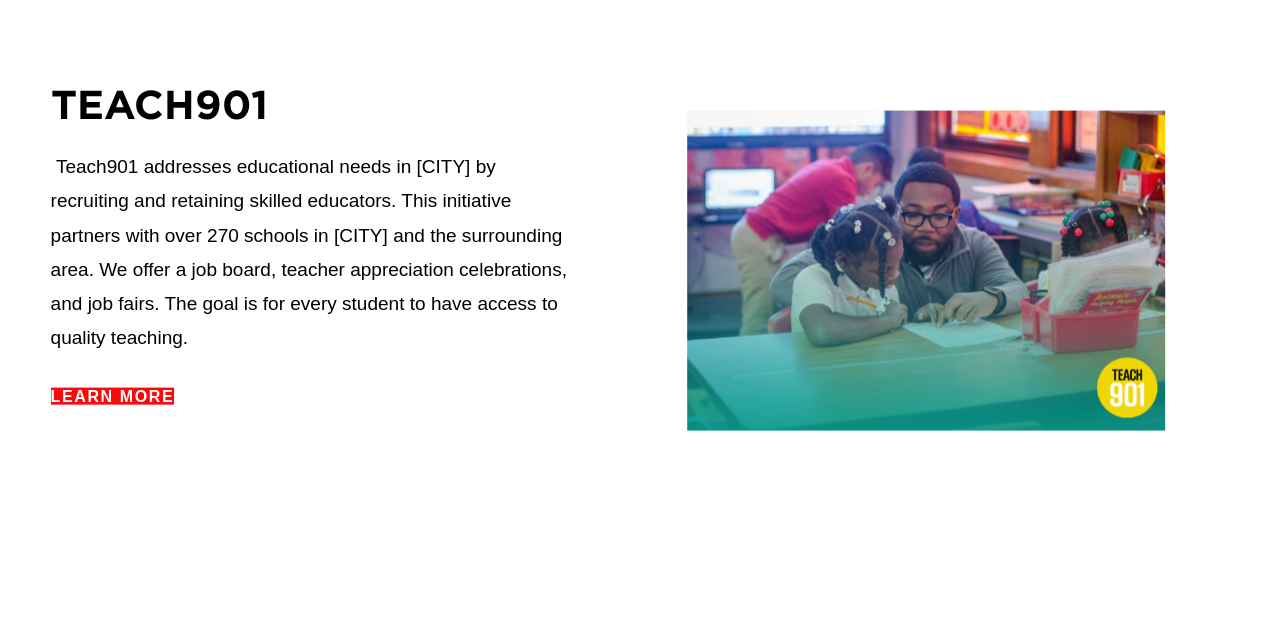 click on "Learn more" at bounding box center [113, 396] 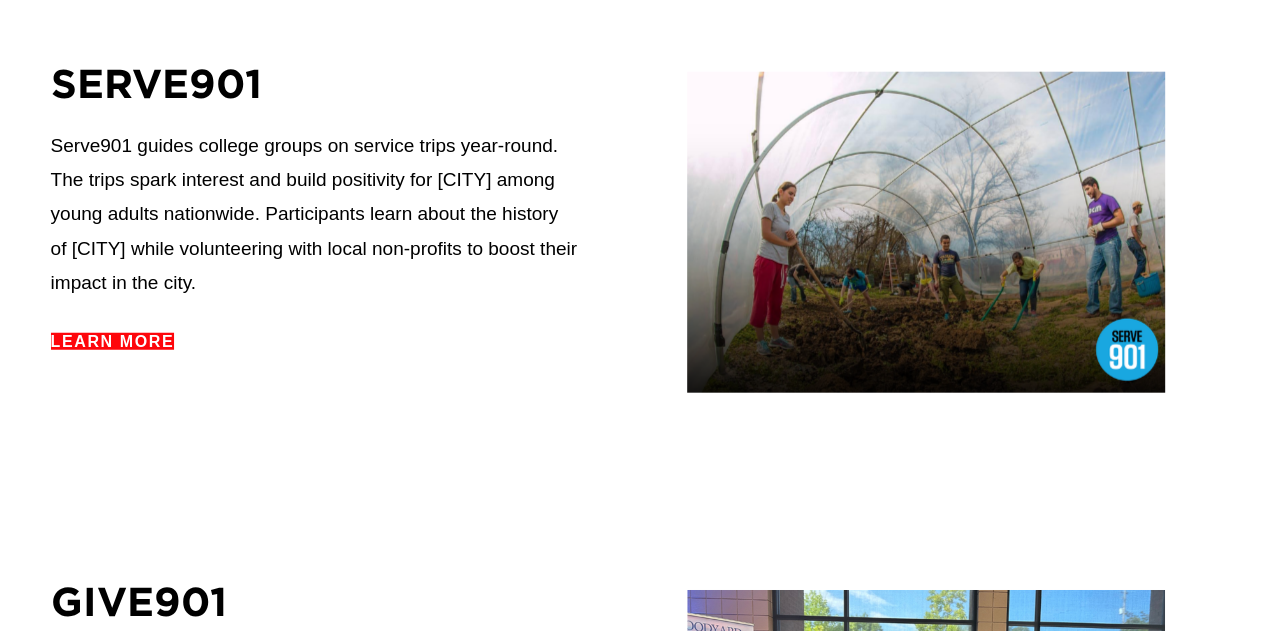 scroll, scrollTop: 2500, scrollLeft: 0, axis: vertical 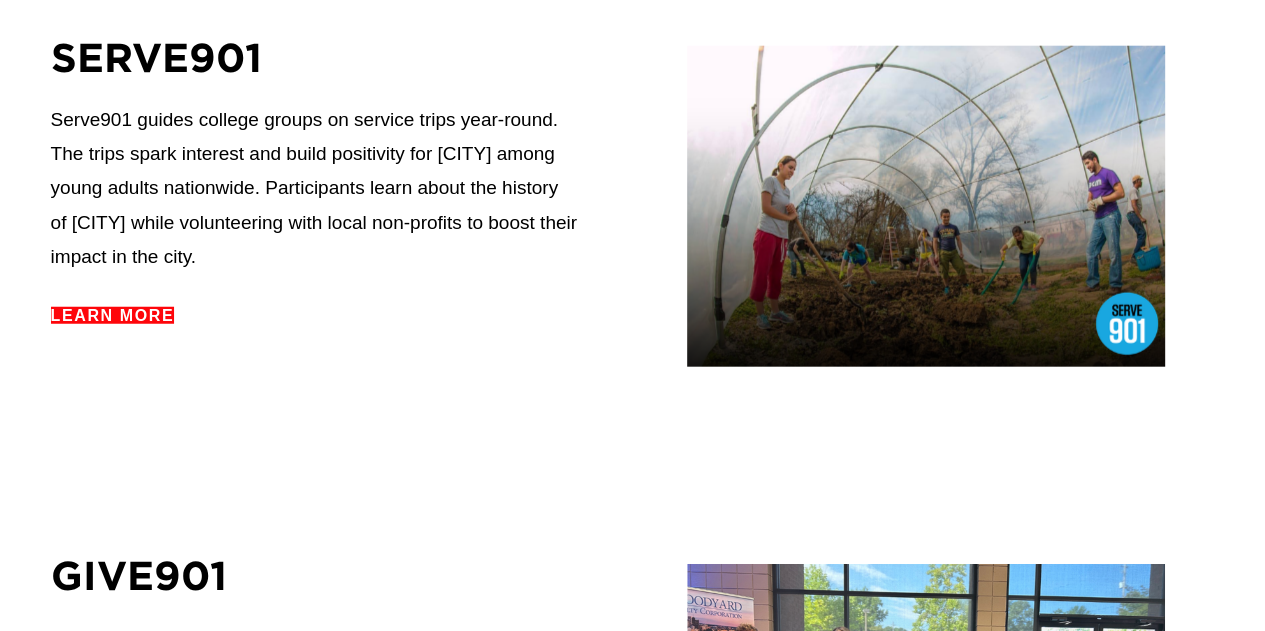 click on "Learn more" at bounding box center [113, 315] 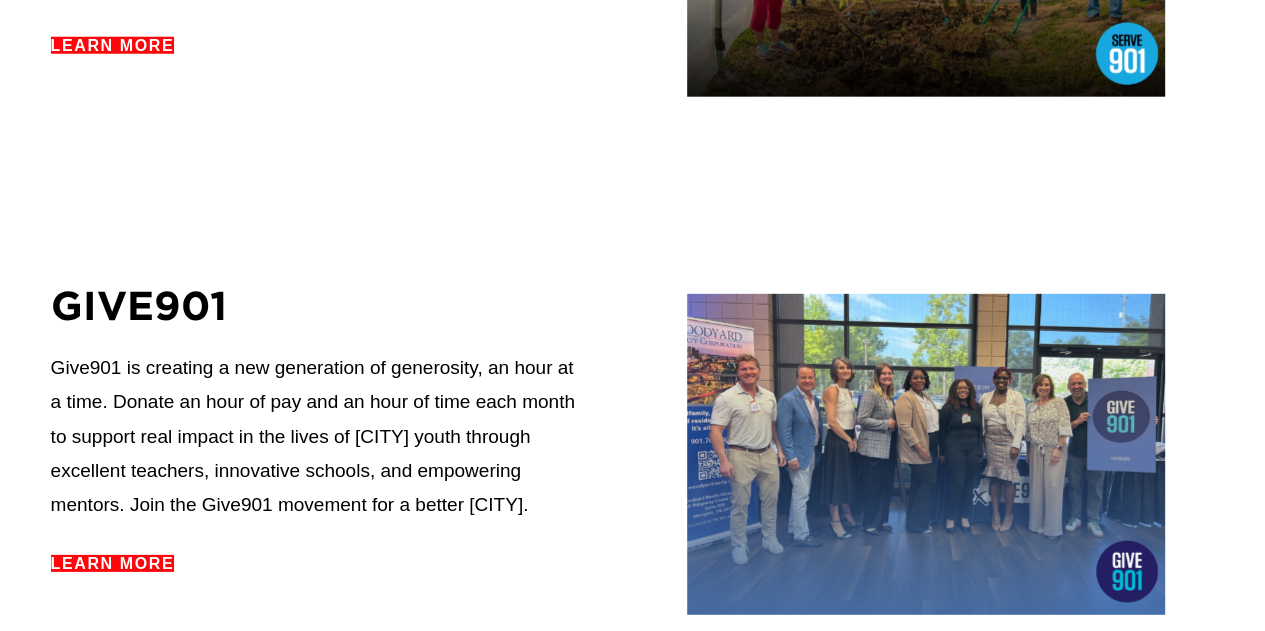 scroll, scrollTop: 3100, scrollLeft: 0, axis: vertical 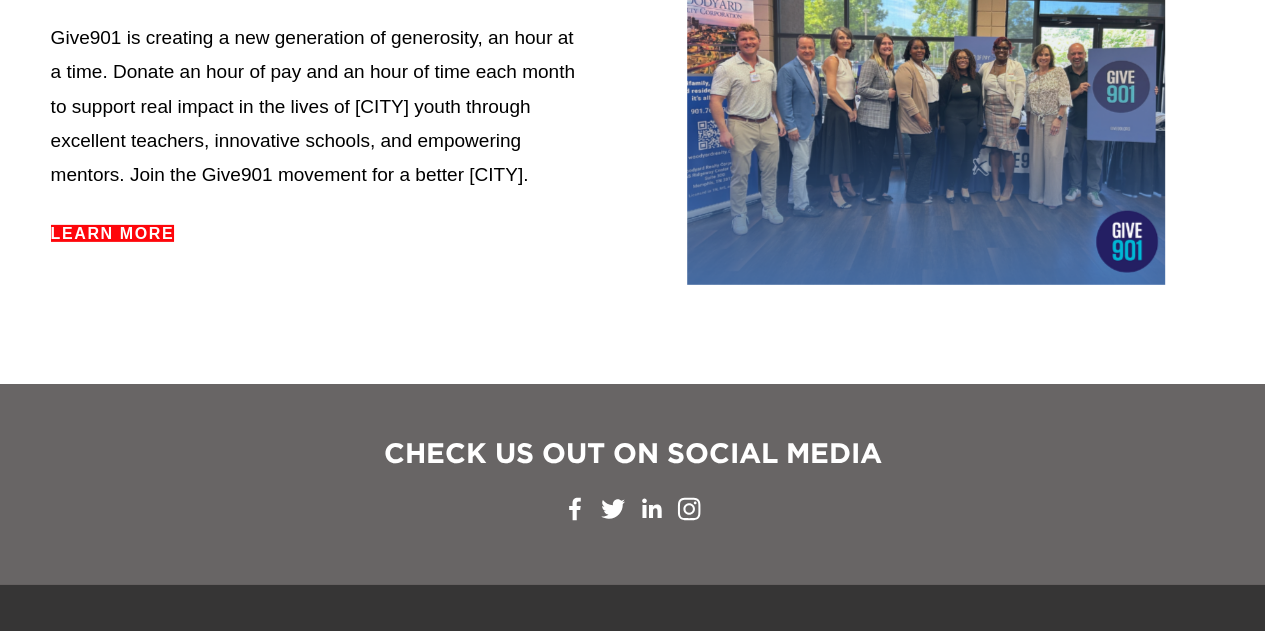 click on "Learn more" at bounding box center (113, 233) 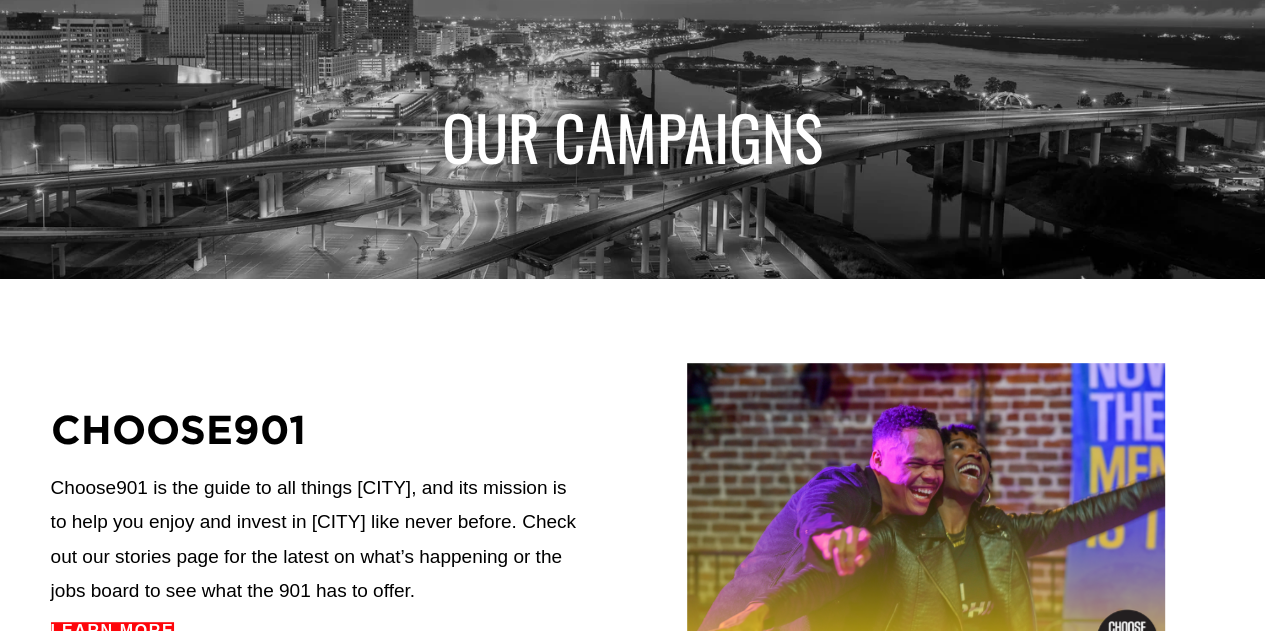 scroll, scrollTop: 0, scrollLeft: 0, axis: both 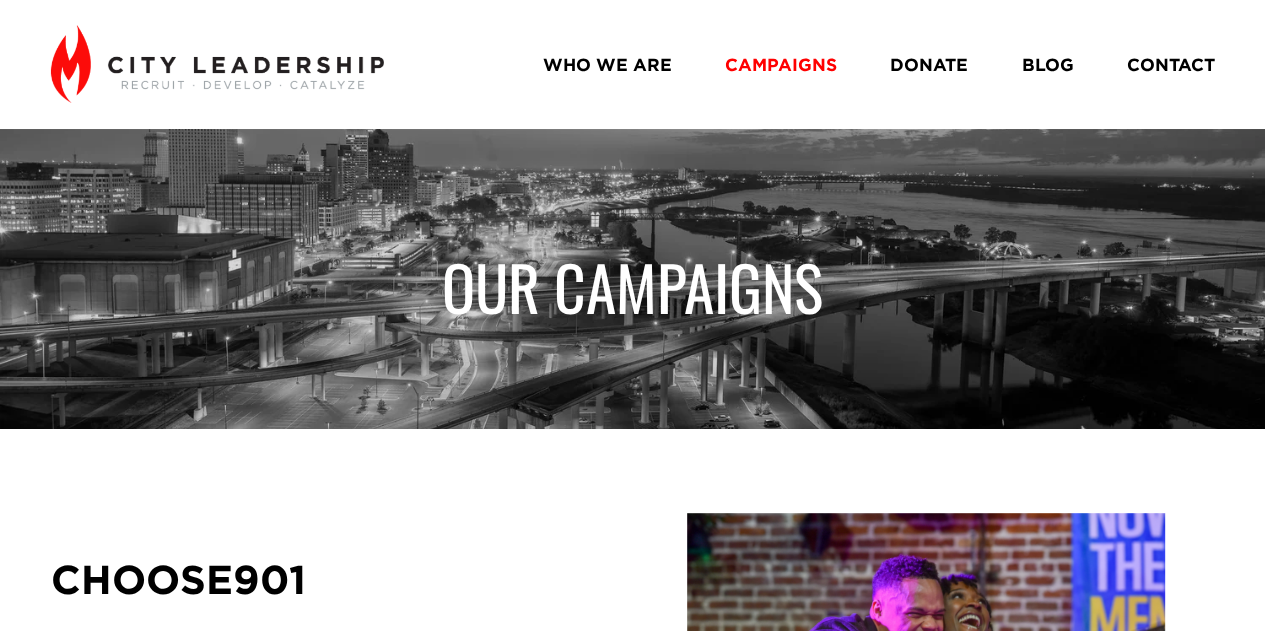 click at bounding box center (217, 64) 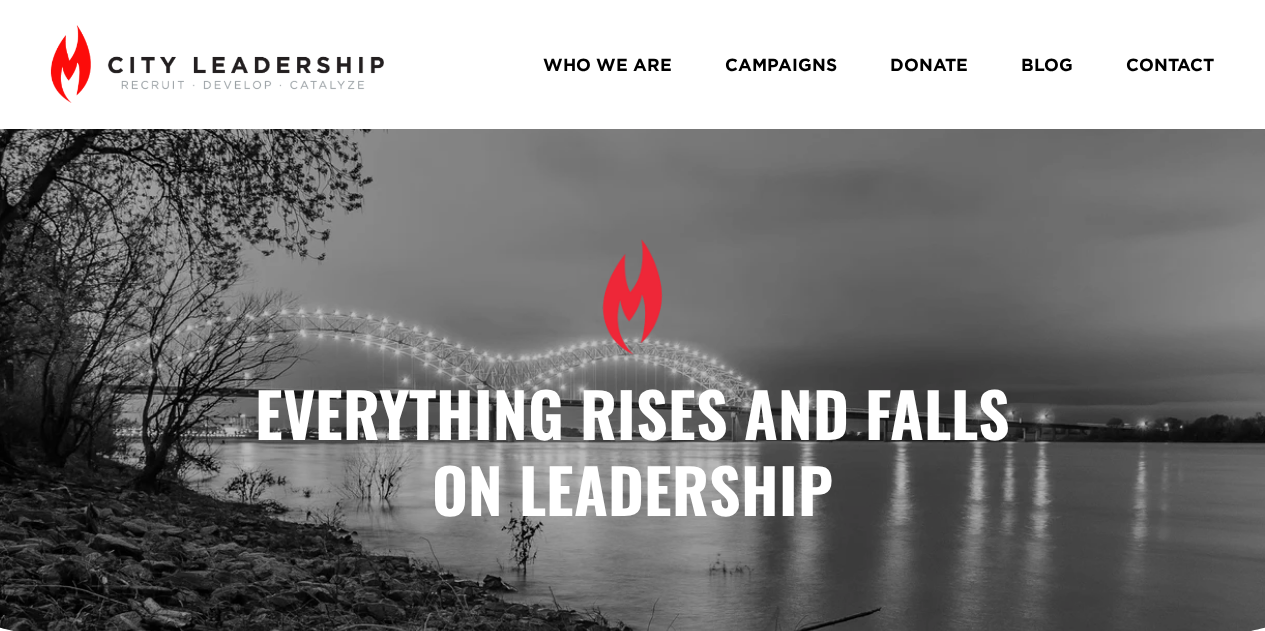 scroll, scrollTop: 0, scrollLeft: 0, axis: both 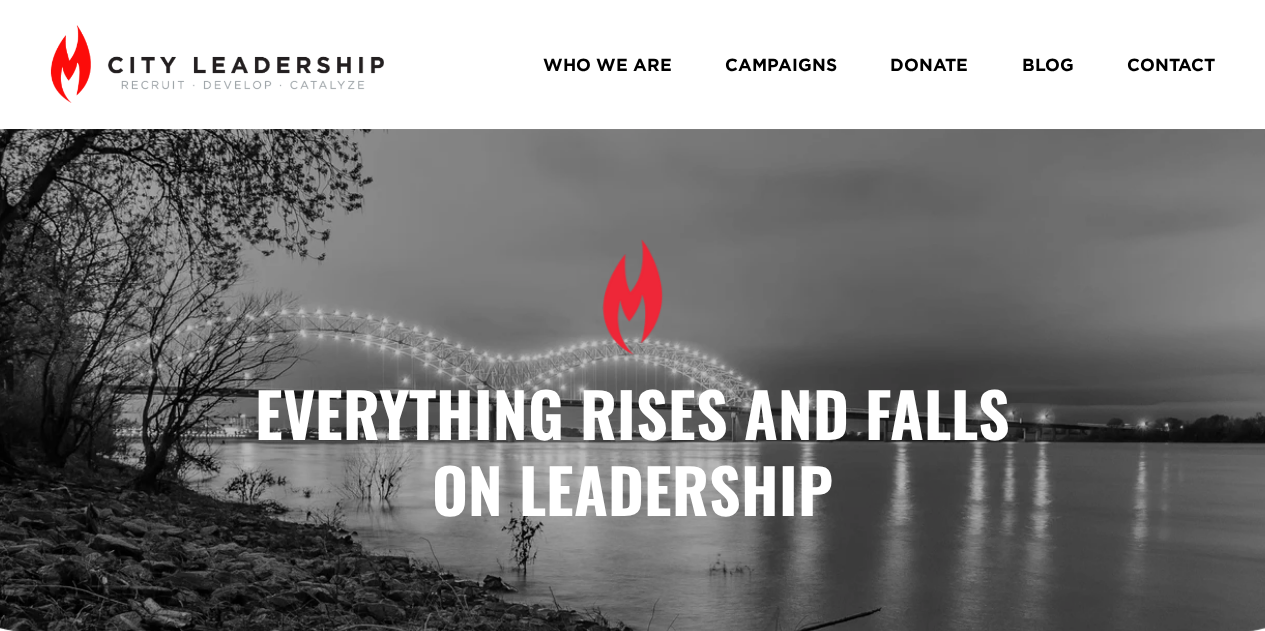 click on "CAMPAIGNS" at bounding box center (781, 64) 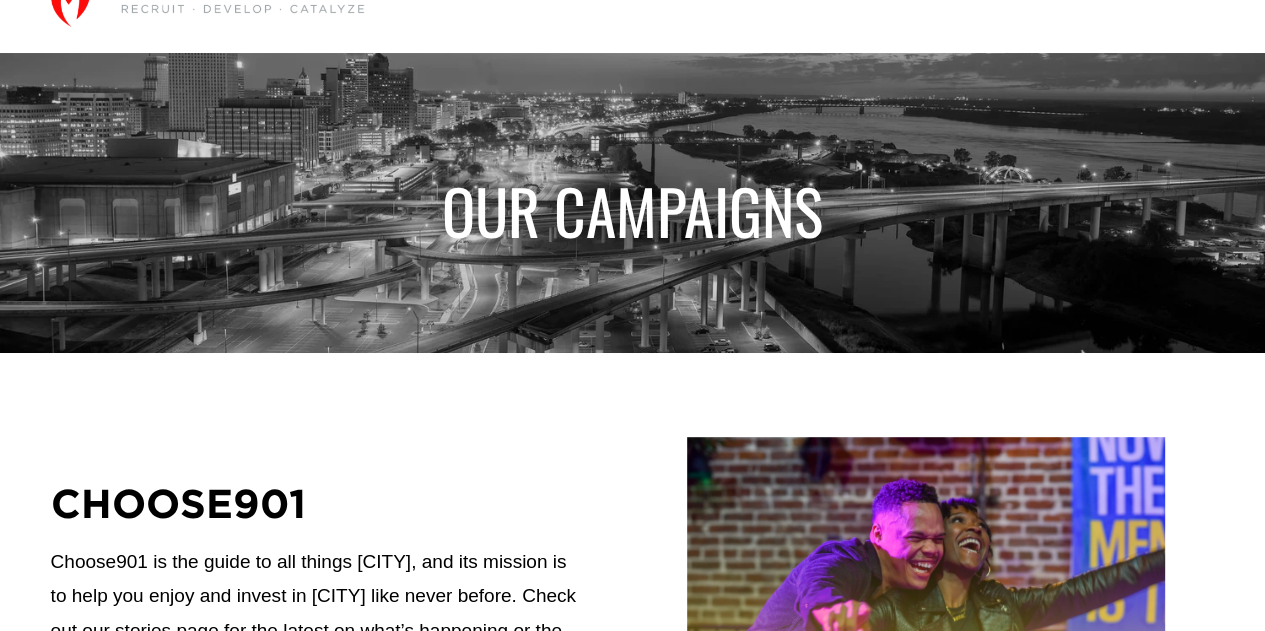 scroll, scrollTop: 300, scrollLeft: 0, axis: vertical 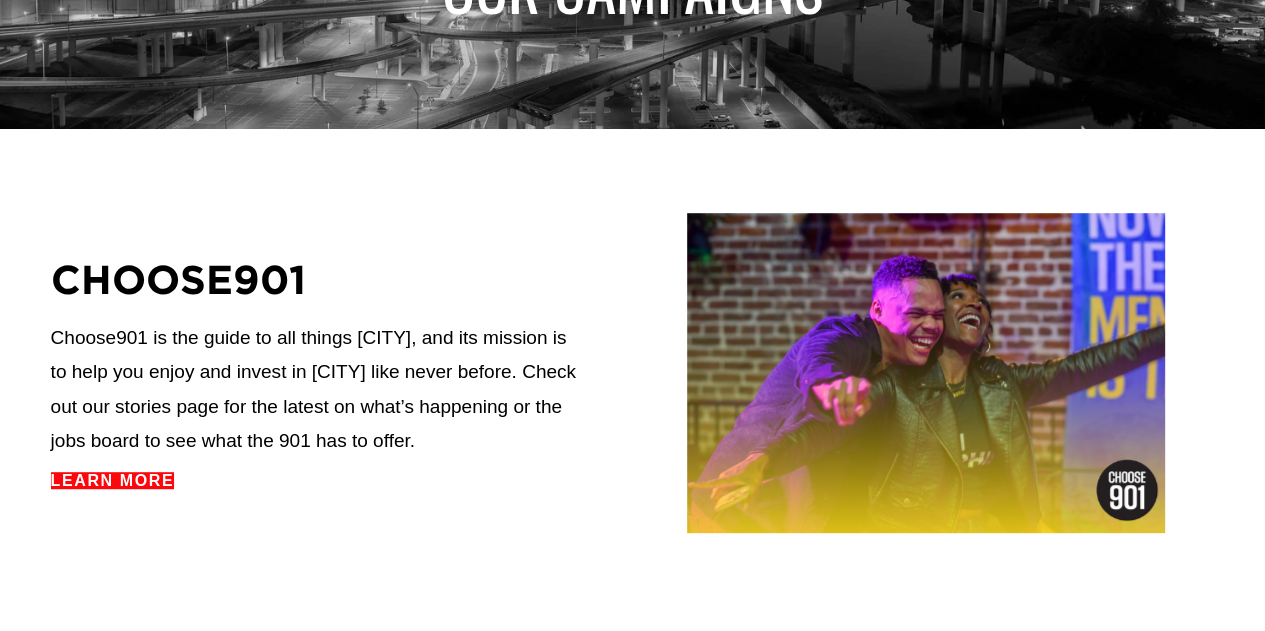 click on "Learn more" at bounding box center (113, 480) 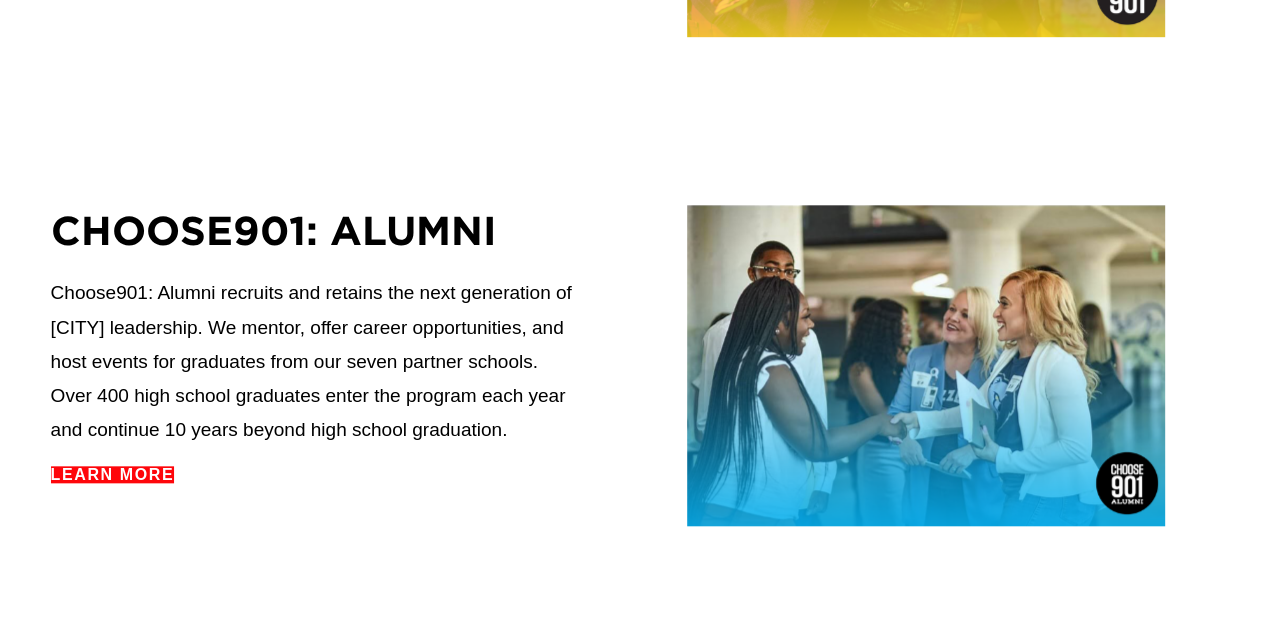 scroll, scrollTop: 800, scrollLeft: 0, axis: vertical 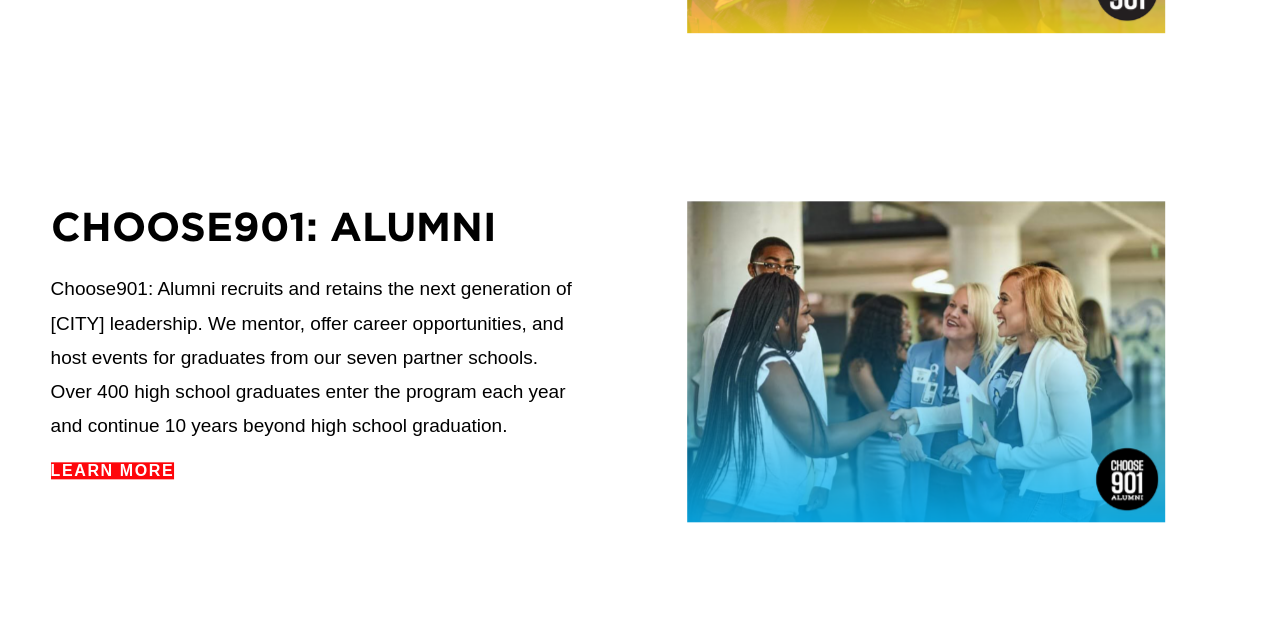 click on "Learn more" at bounding box center (113, 470) 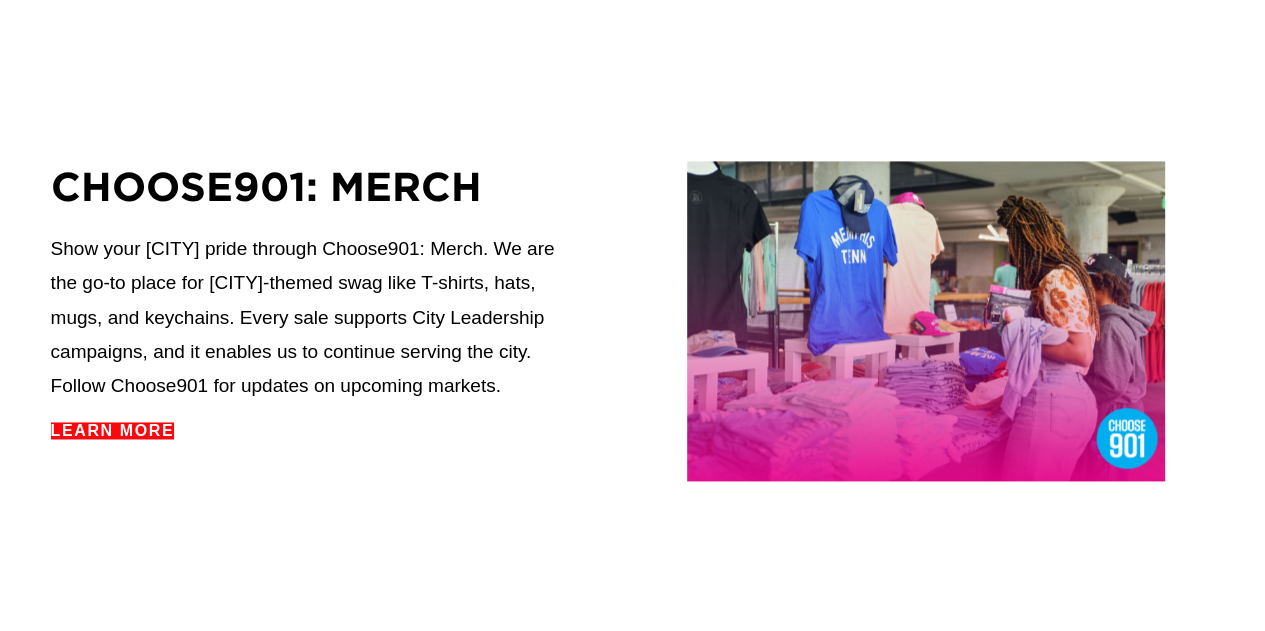 scroll, scrollTop: 1500, scrollLeft: 0, axis: vertical 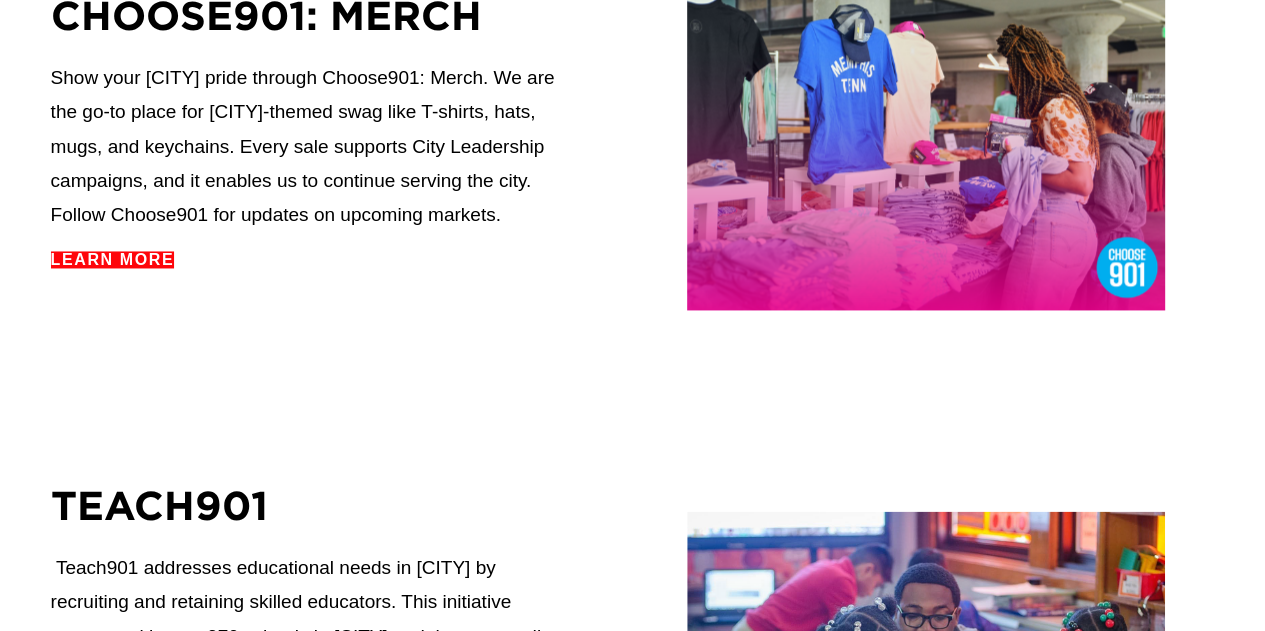 click on "Learn more" at bounding box center [113, 259] 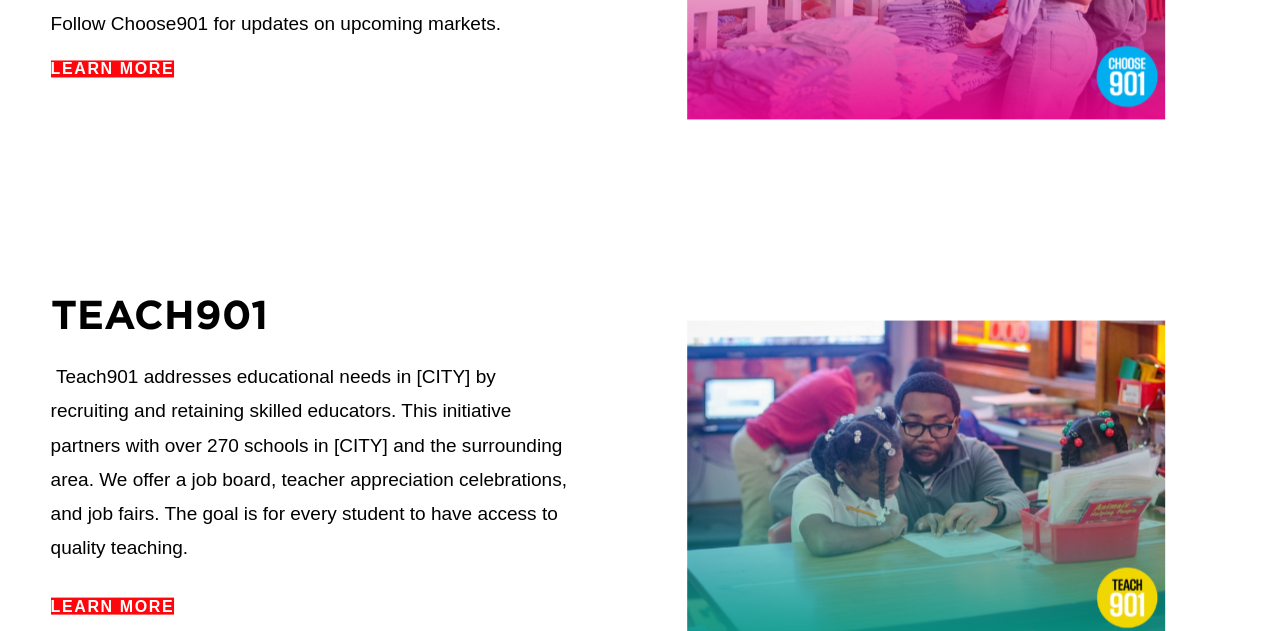 scroll, scrollTop: 1800, scrollLeft: 0, axis: vertical 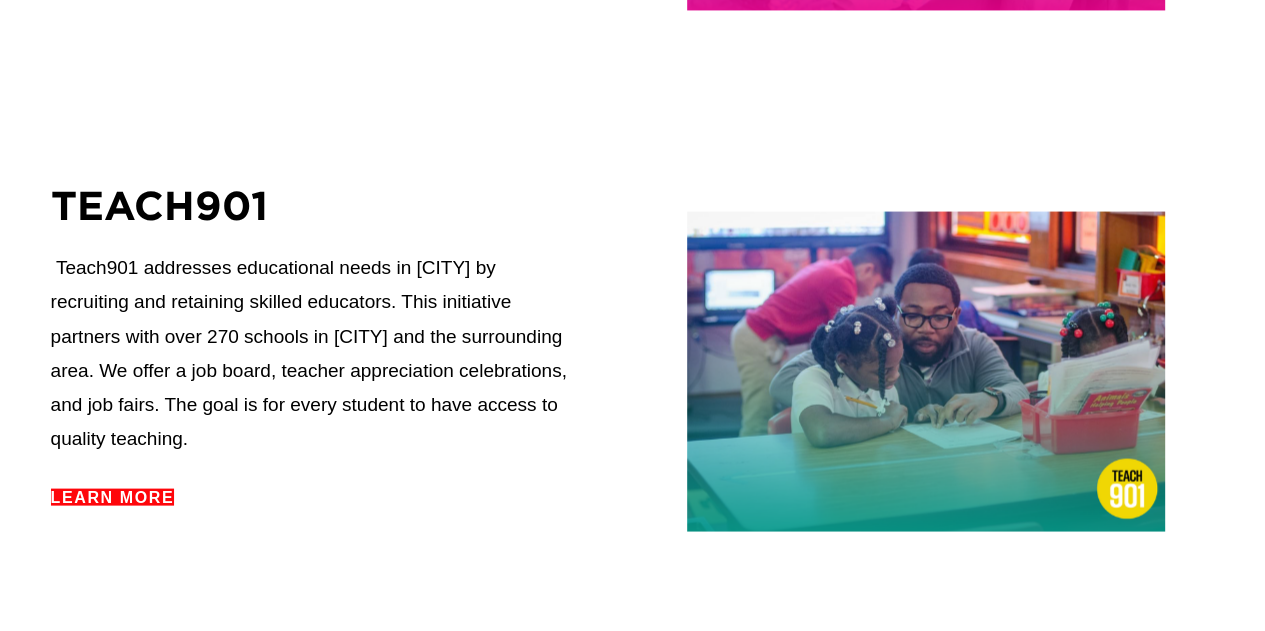click on "Learn more" at bounding box center (113, 496) 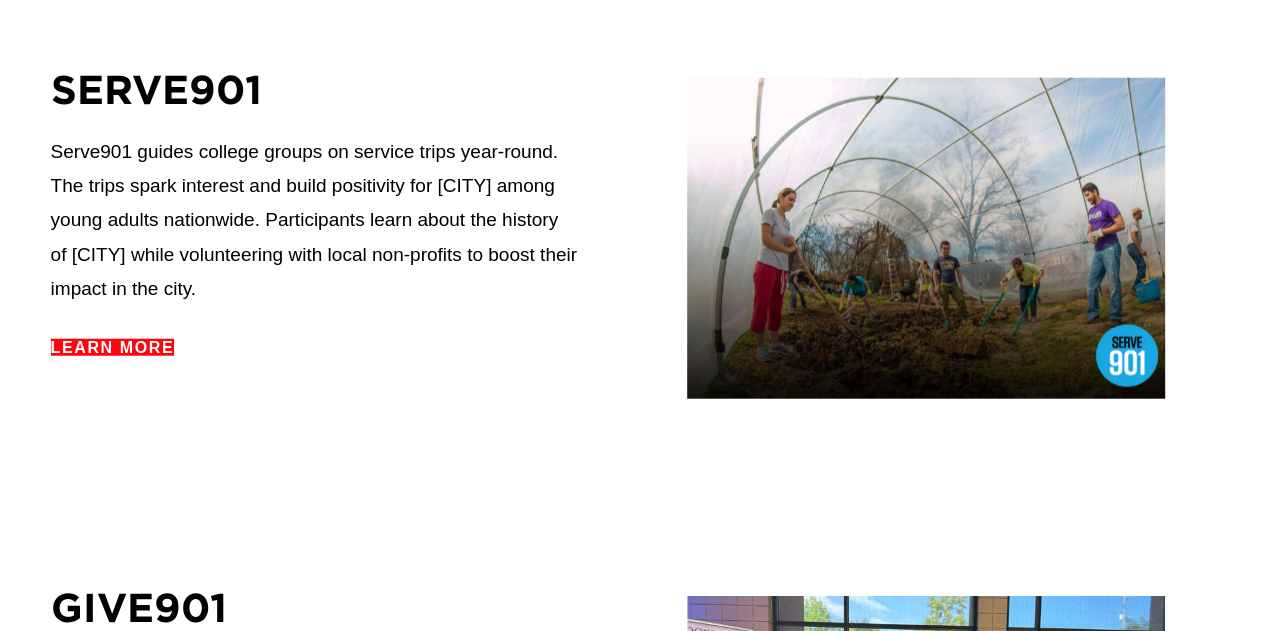 scroll, scrollTop: 2500, scrollLeft: 0, axis: vertical 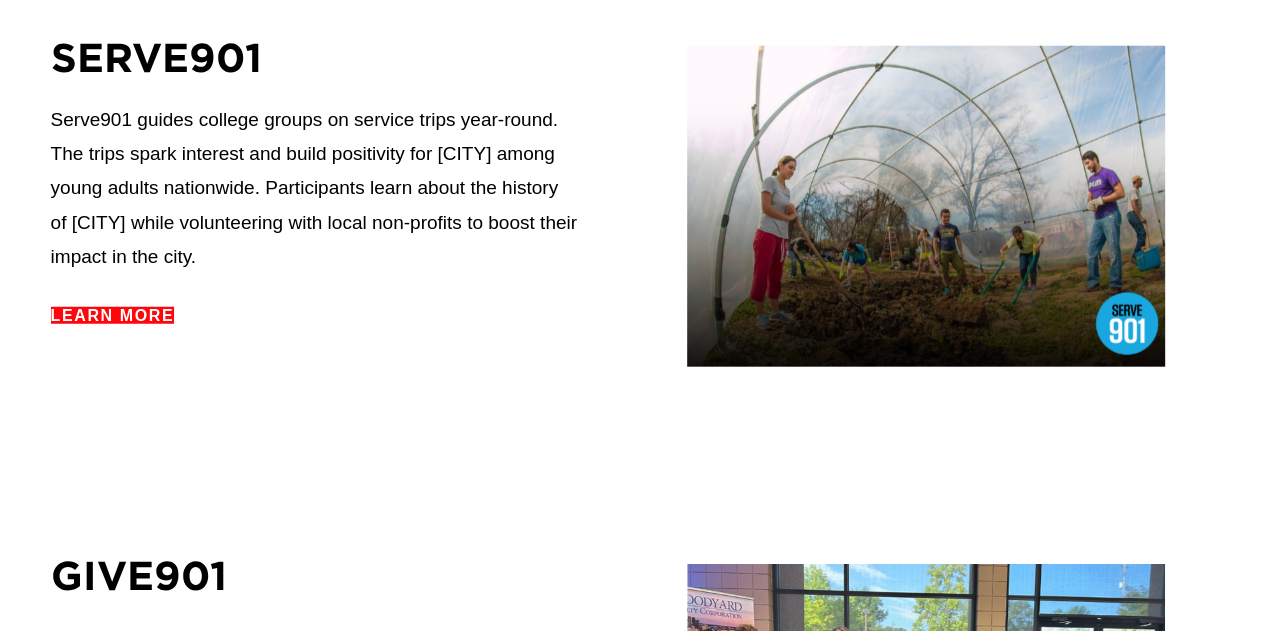 click on "Learn more" at bounding box center [113, 315] 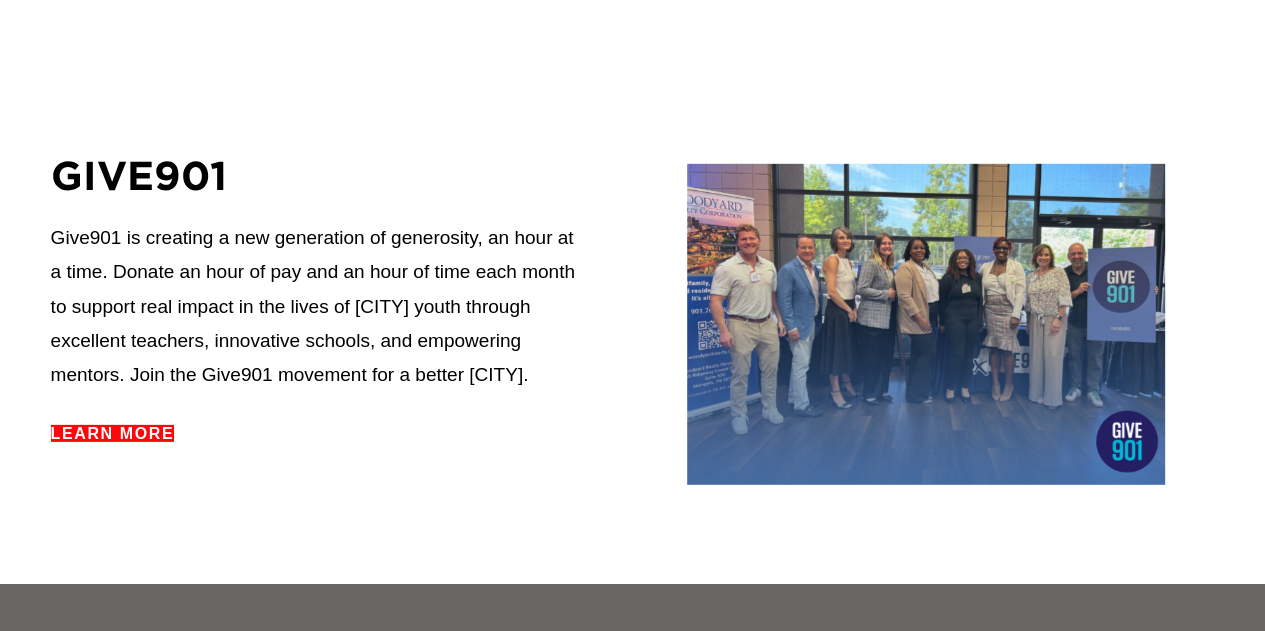 click on "Learn more" at bounding box center [113, 433] 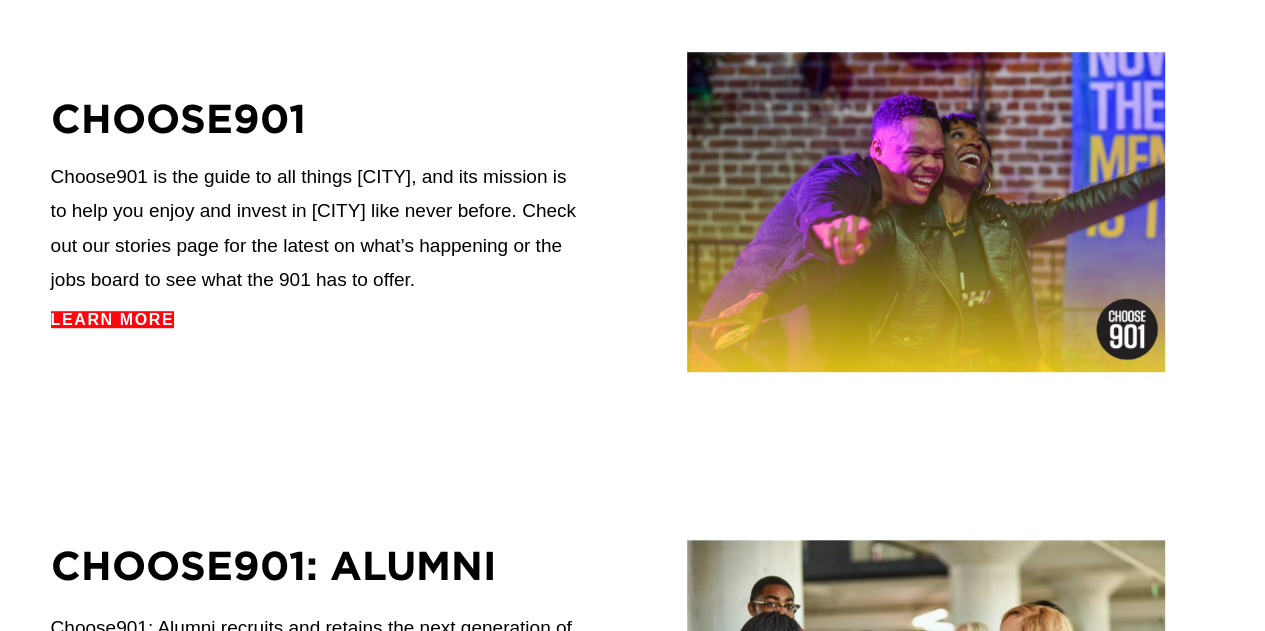 drag, startPoint x: 638, startPoint y: 440, endPoint x: 680, endPoint y: 430, distance: 43.174065 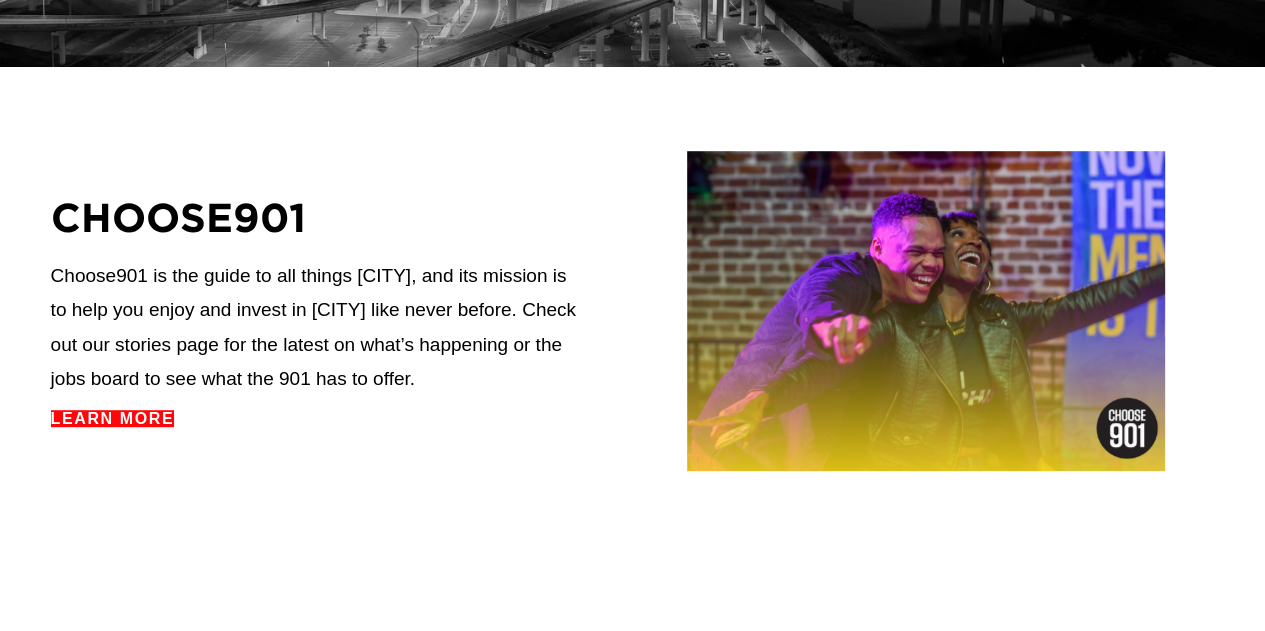 scroll, scrollTop: 0, scrollLeft: 0, axis: both 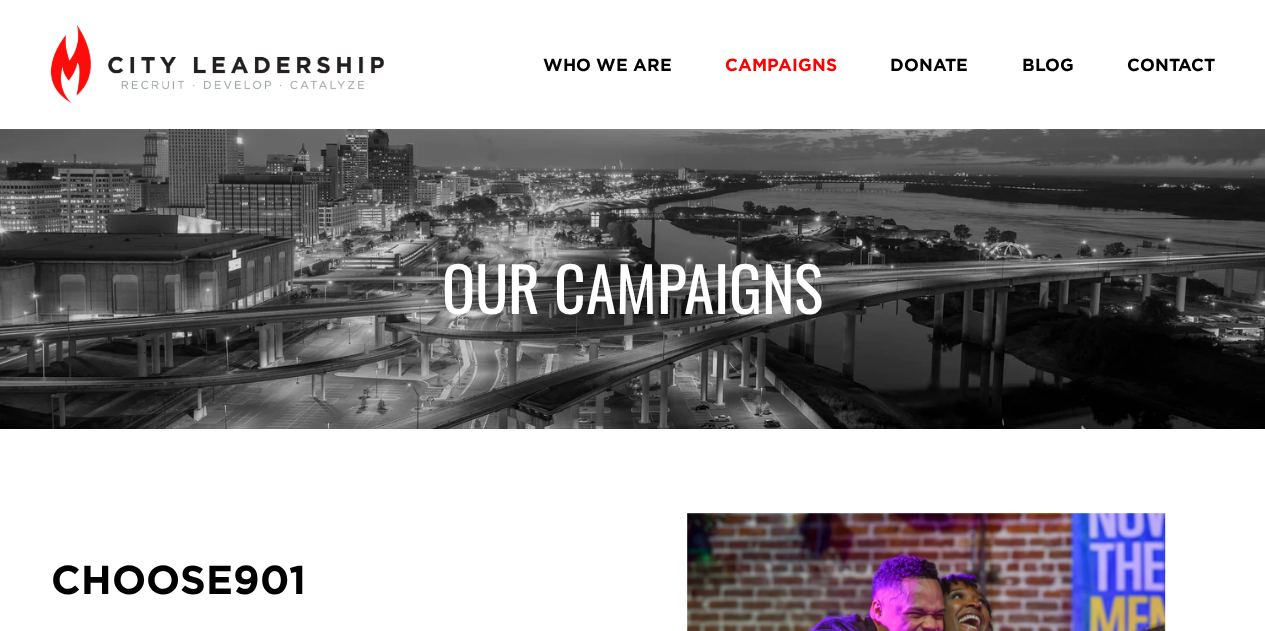 click on "DONATE" at bounding box center (929, 64) 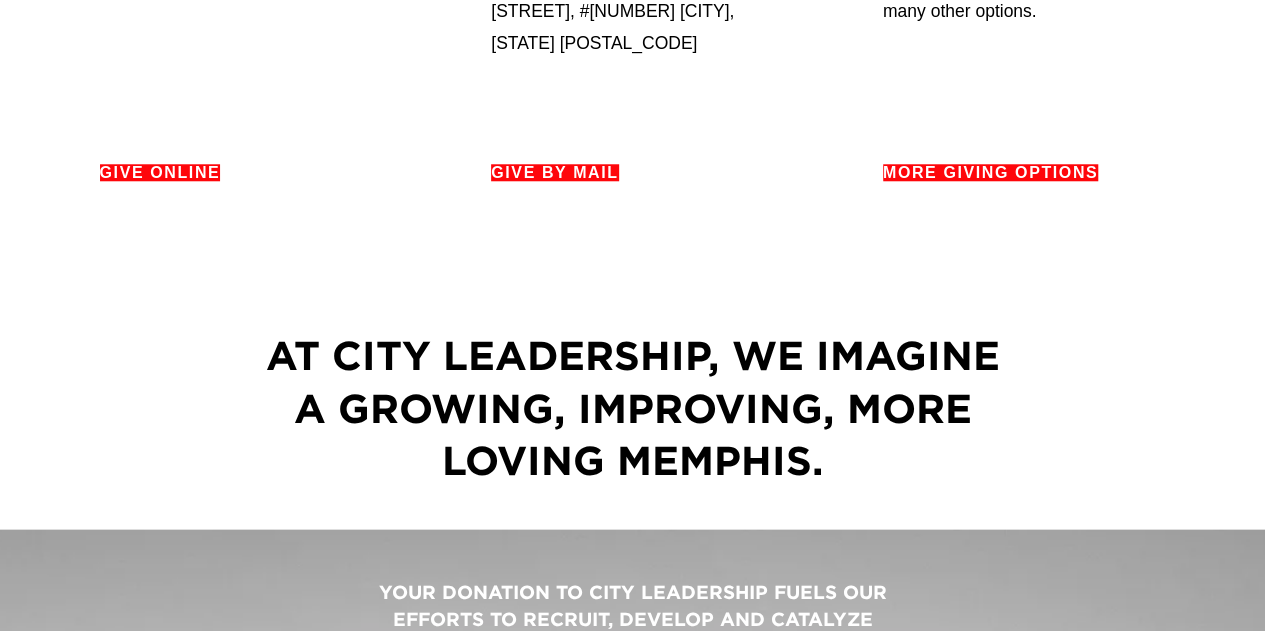 scroll, scrollTop: 900, scrollLeft: 0, axis: vertical 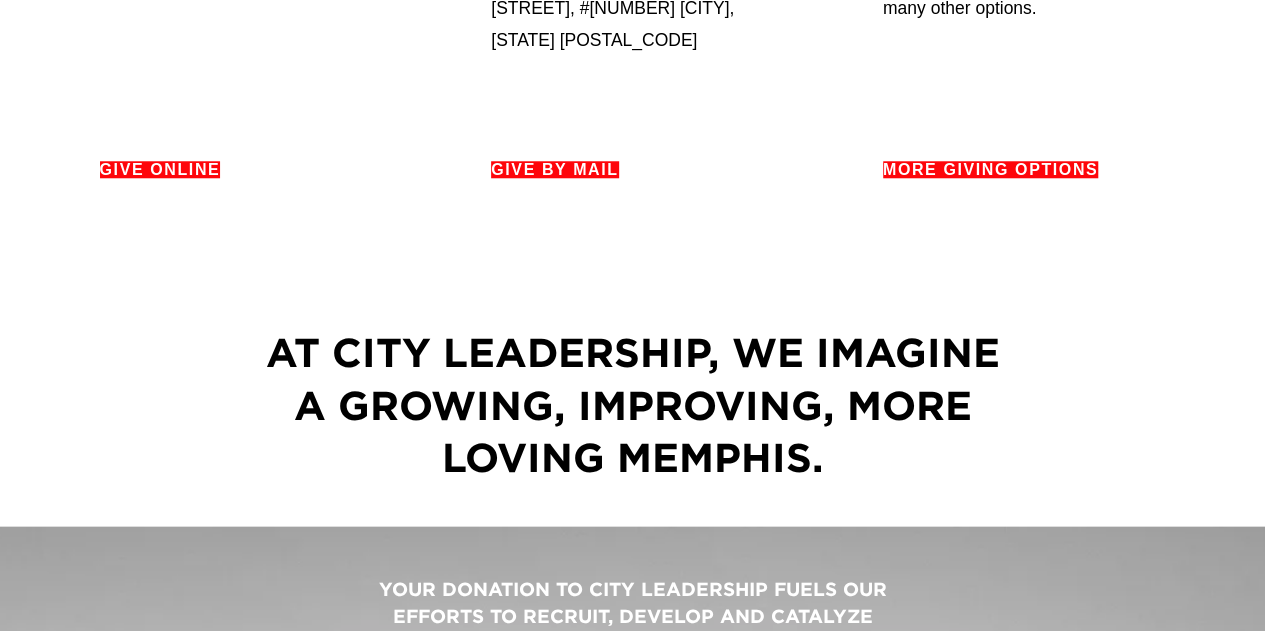 click on "Give Online" at bounding box center [160, 169] 